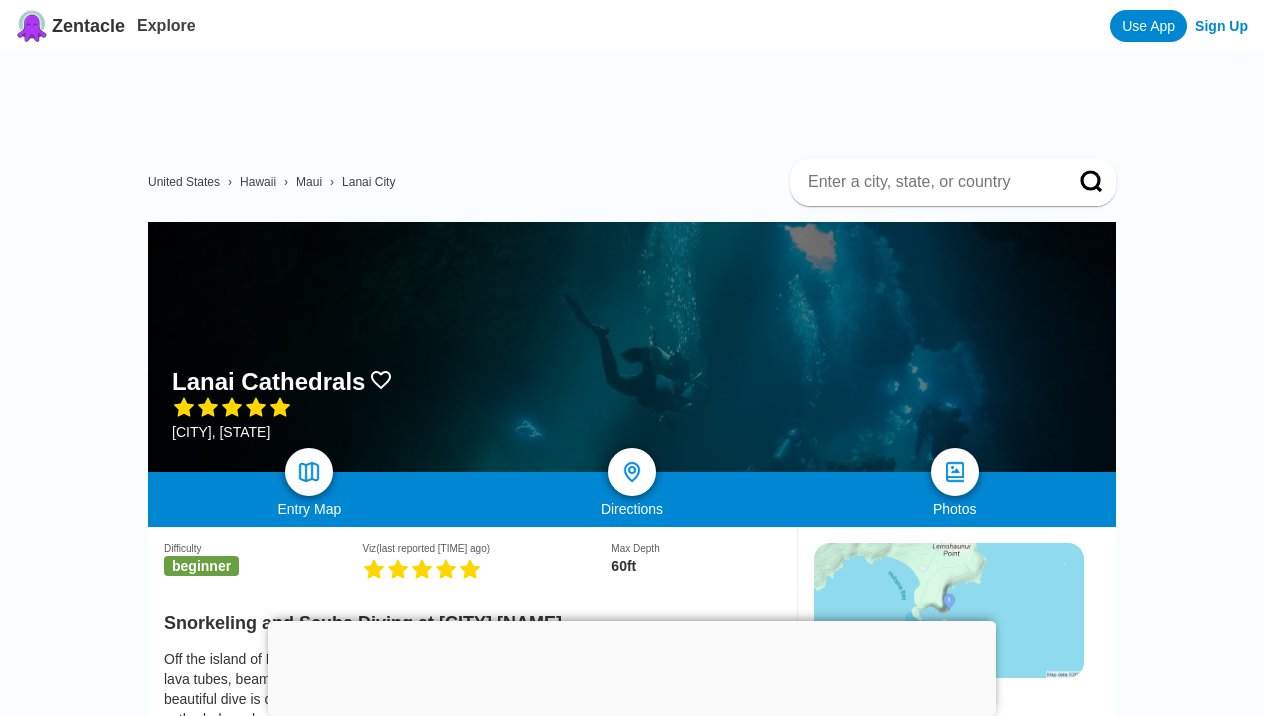 scroll, scrollTop: -4, scrollLeft: 0, axis: vertical 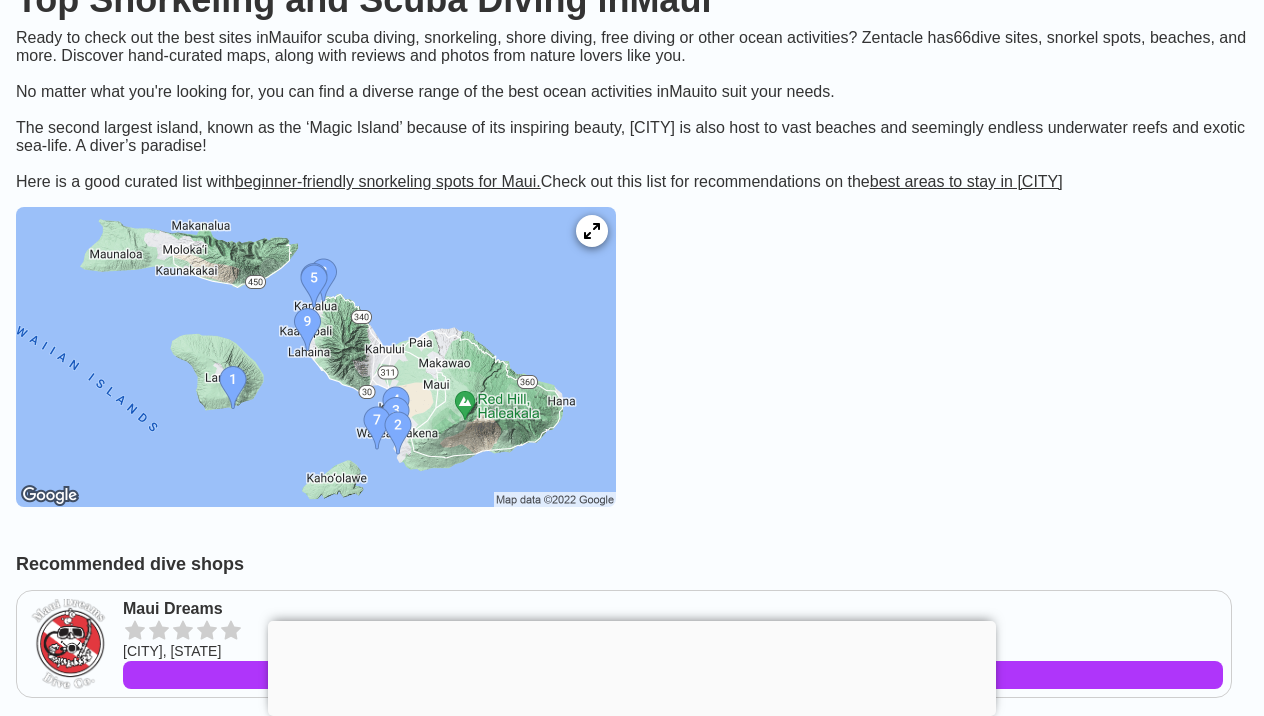 click at bounding box center (316, 357) 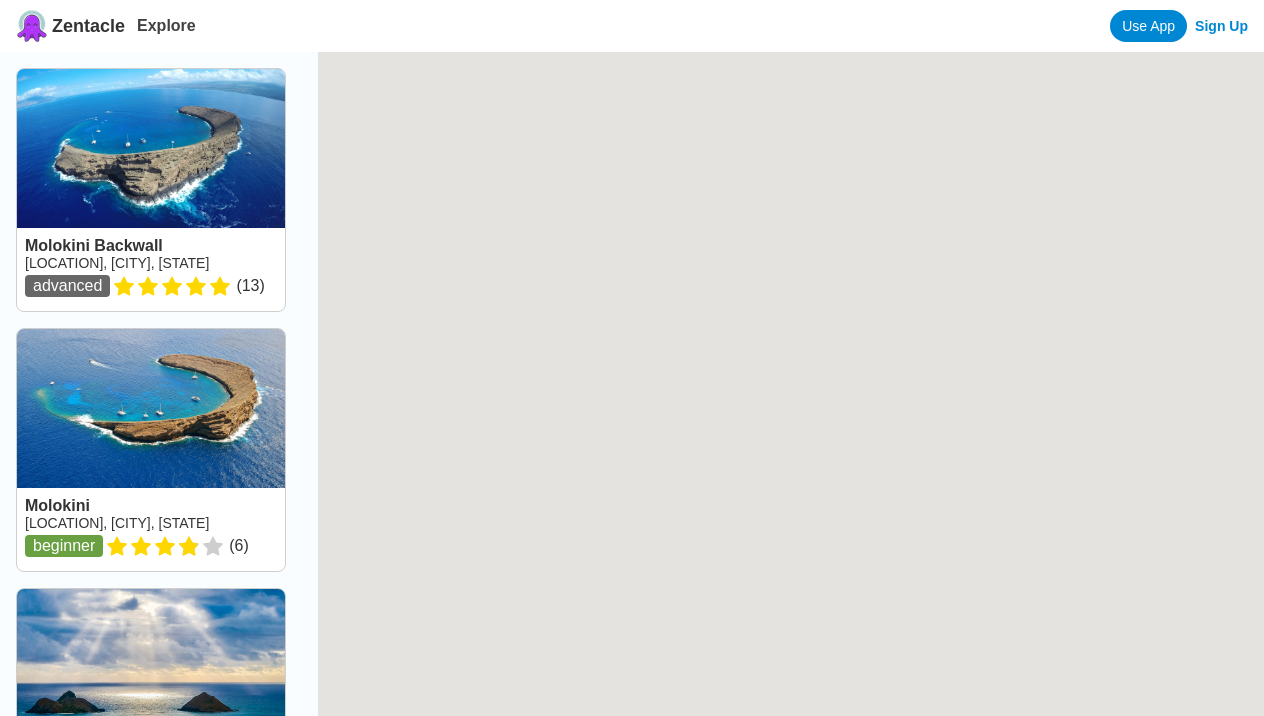 scroll, scrollTop: 0, scrollLeft: 0, axis: both 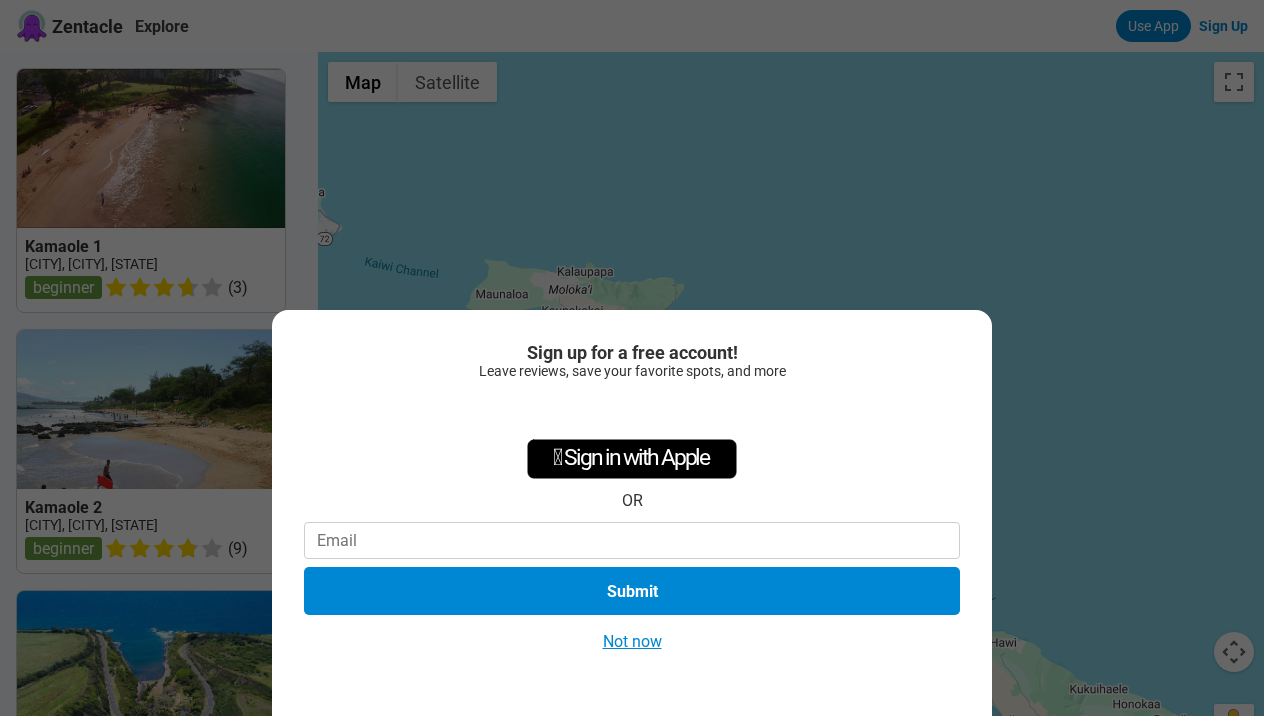 click on "Not now" at bounding box center (632, 641) 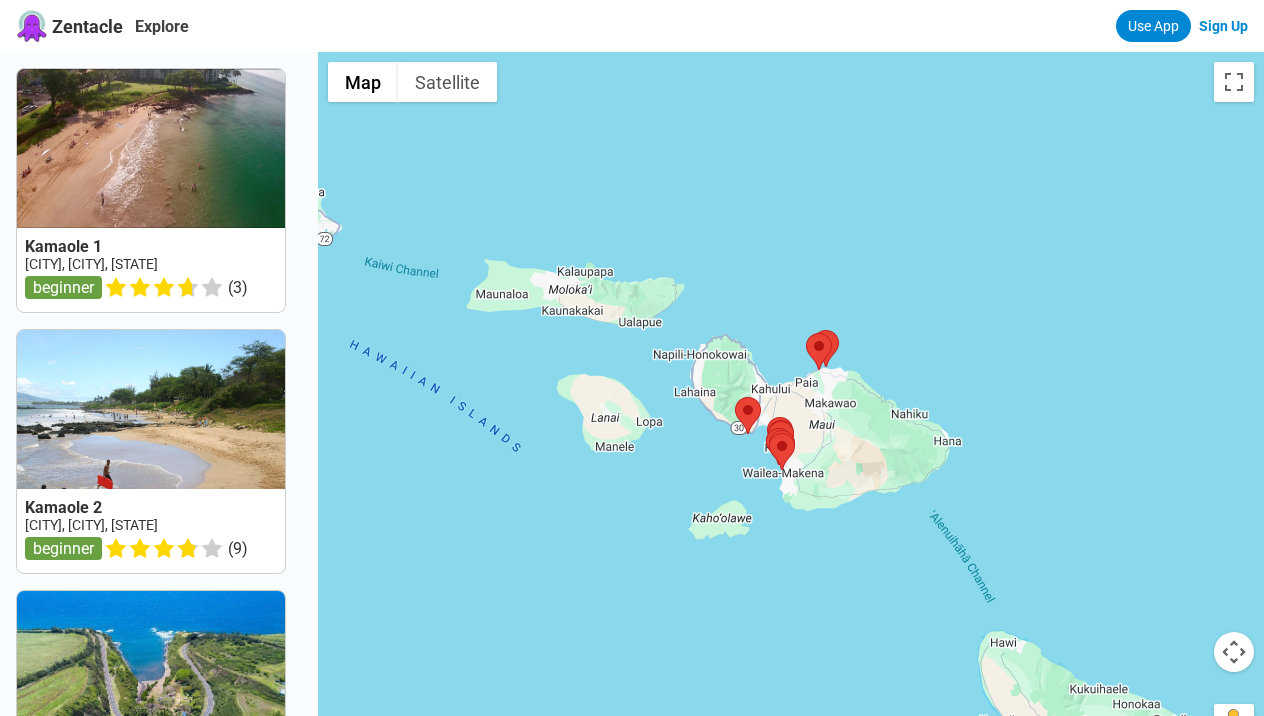 click at bounding box center [791, 410] 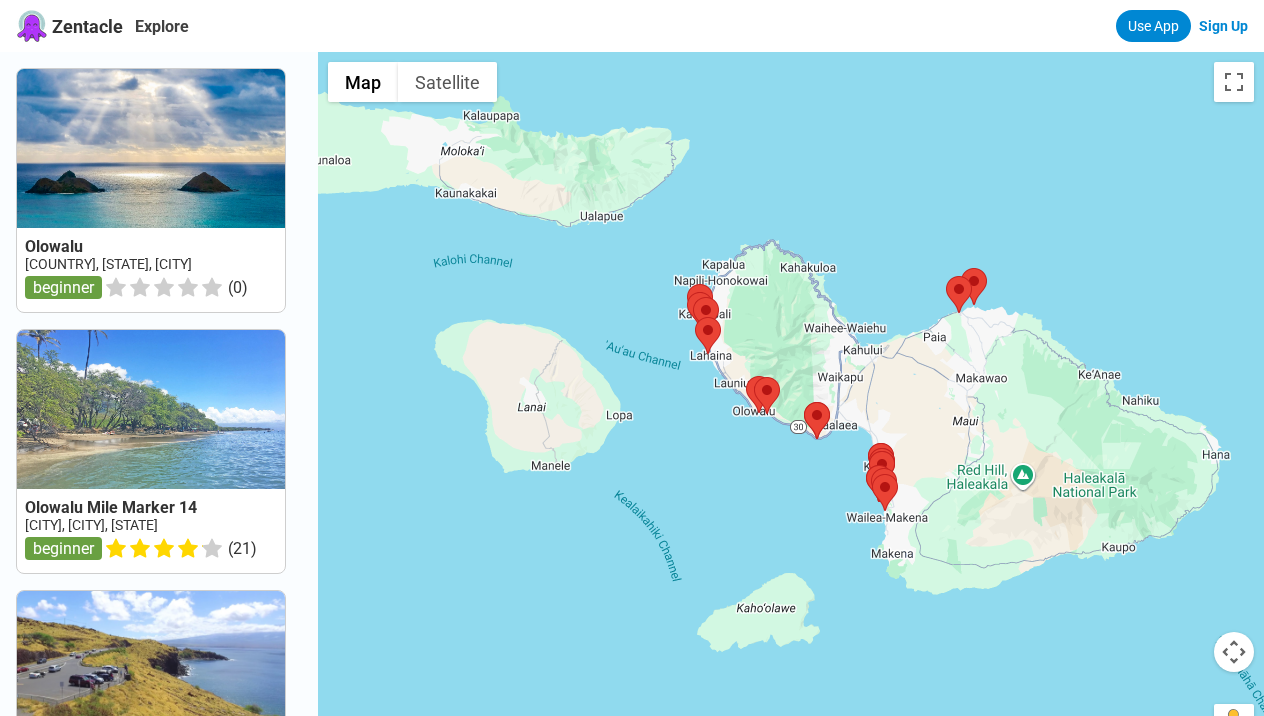 click at bounding box center (791, 410) 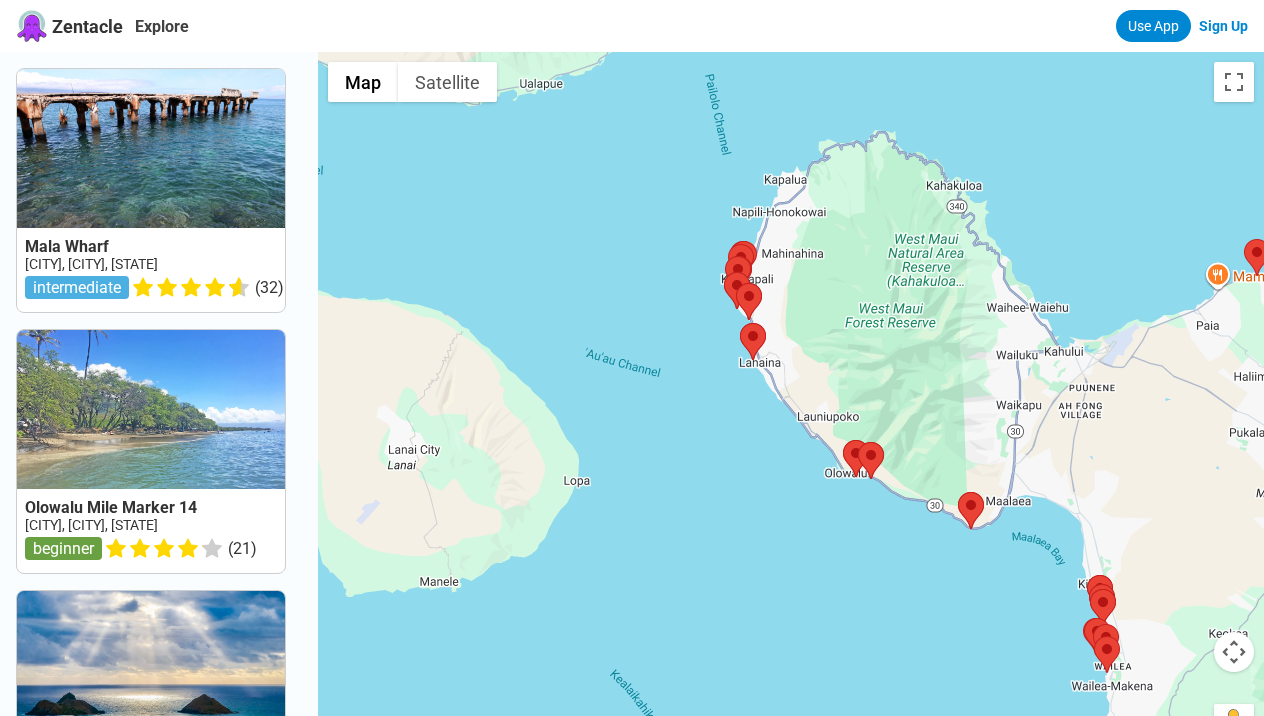 click at bounding box center (791, 410) 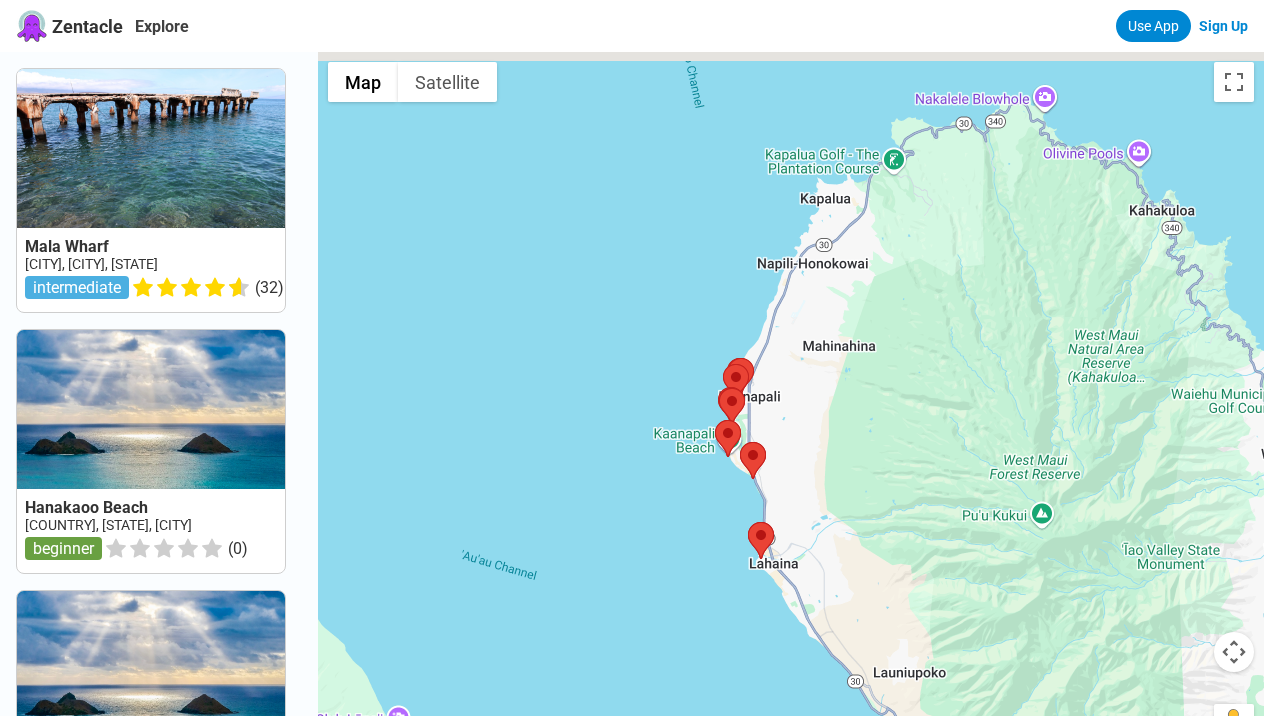 drag, startPoint x: 696, startPoint y: 191, endPoint x: 620, endPoint y: 380, distance: 203.70813 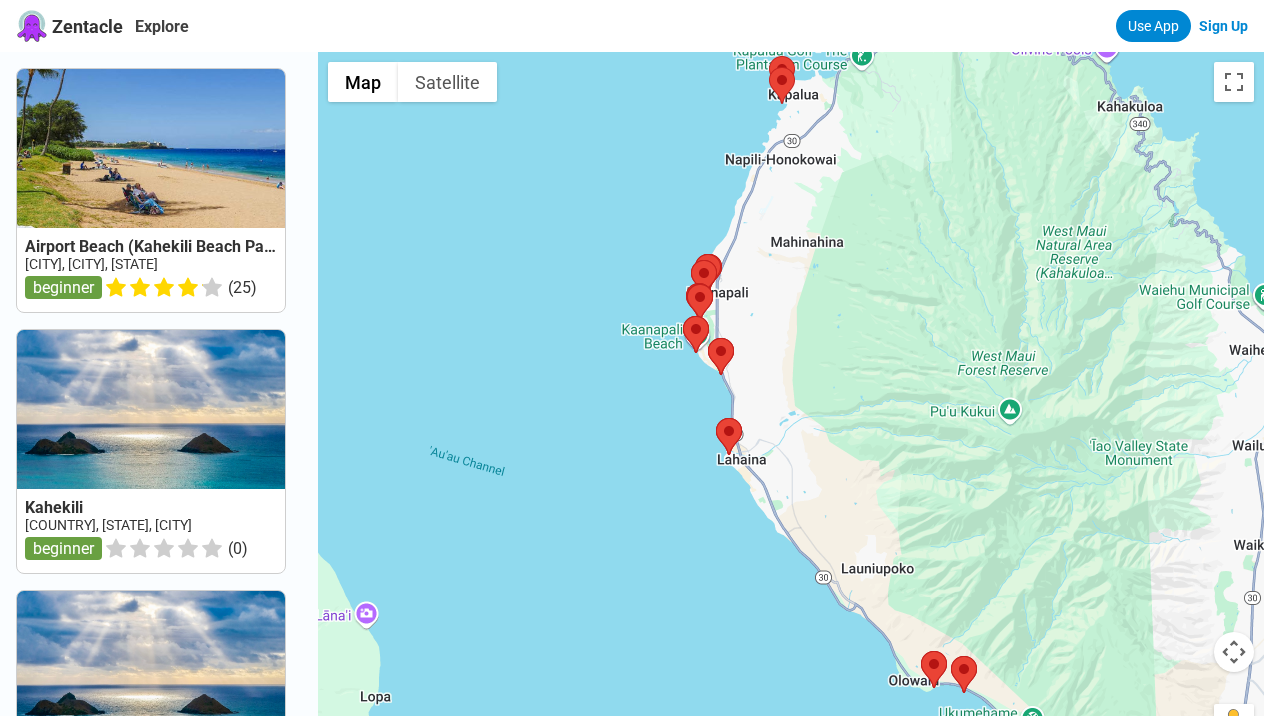 drag, startPoint x: 672, startPoint y: 569, endPoint x: 658, endPoint y: 428, distance: 141.69333 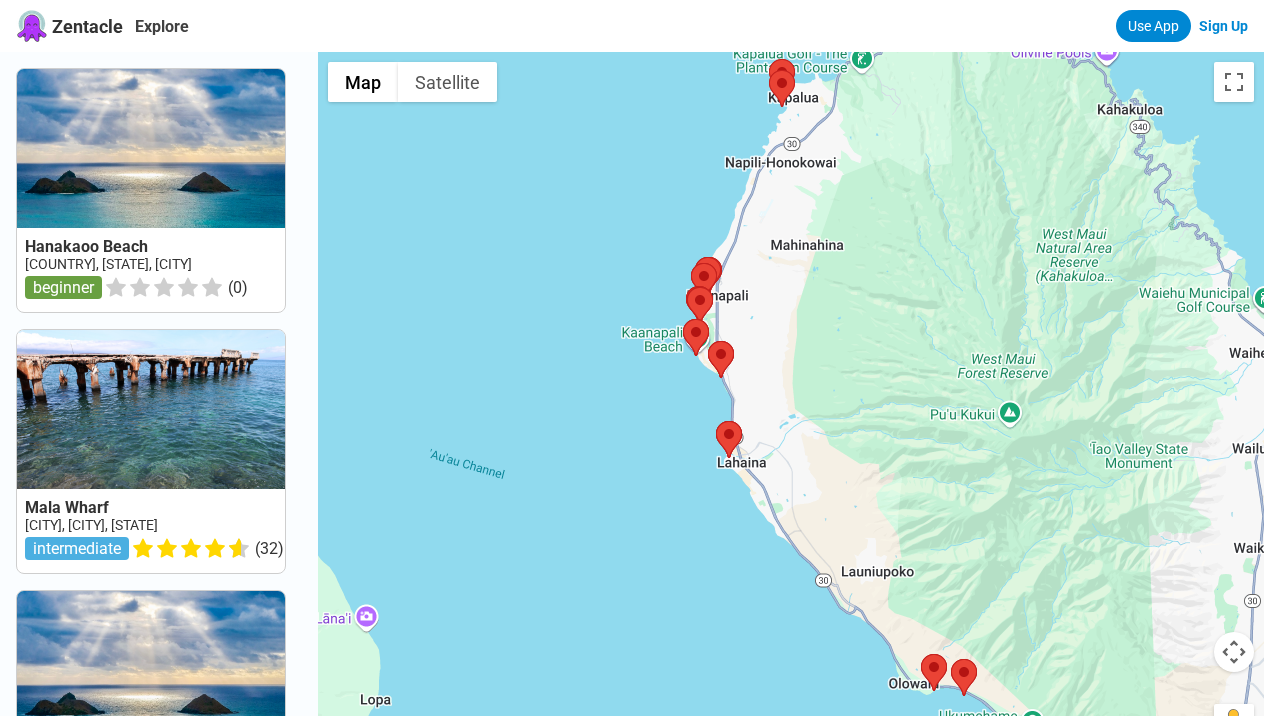 click at bounding box center (791, 410) 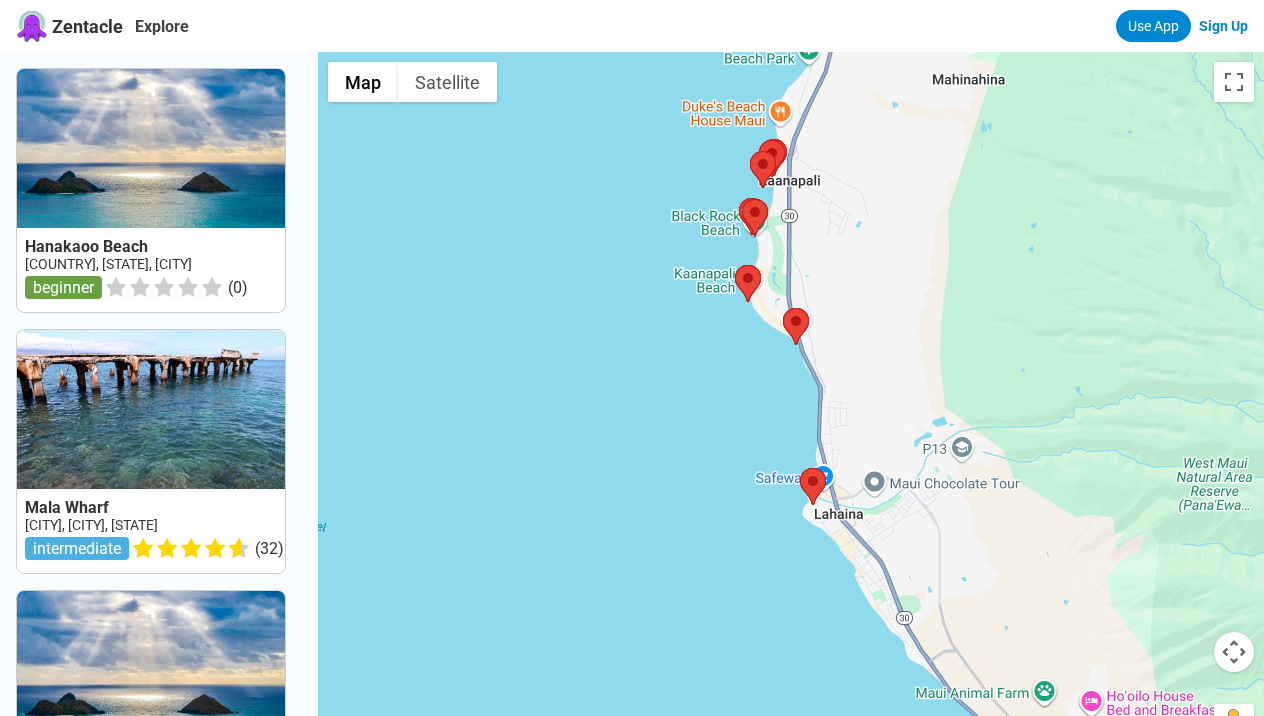 click at bounding box center [791, 410] 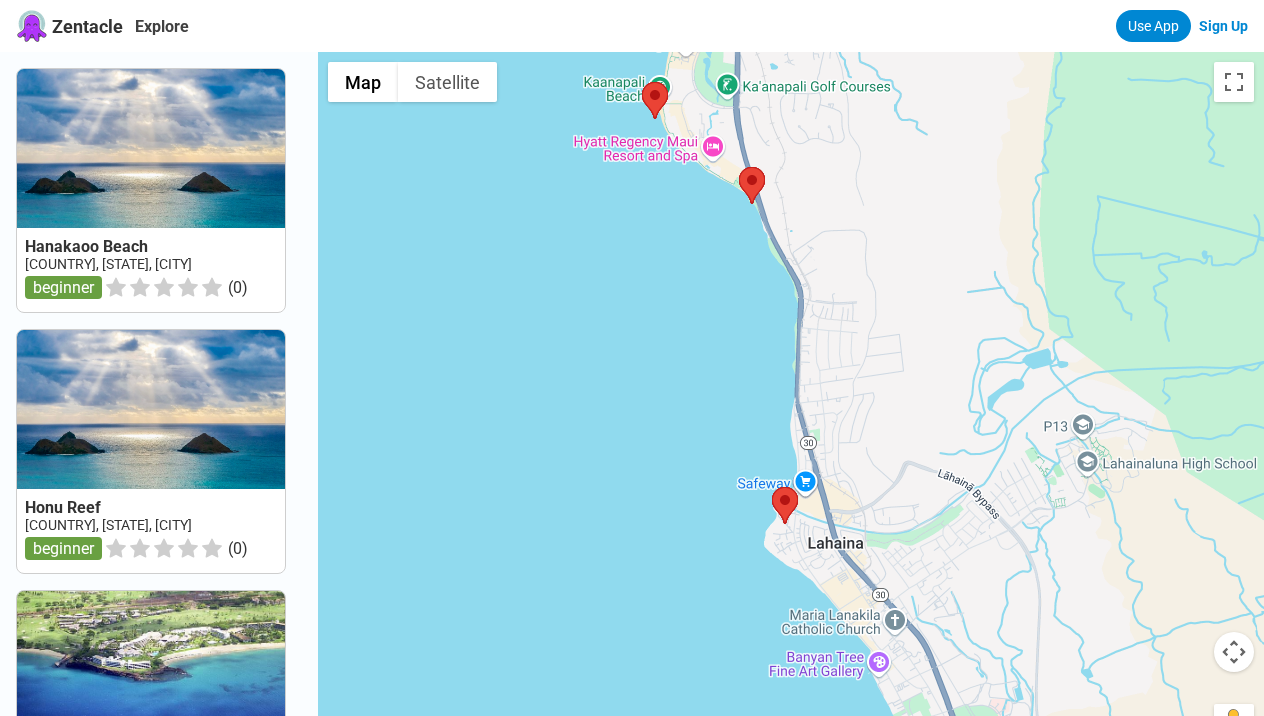 drag, startPoint x: 729, startPoint y: 305, endPoint x: 574, endPoint y: 158, distance: 213.62115 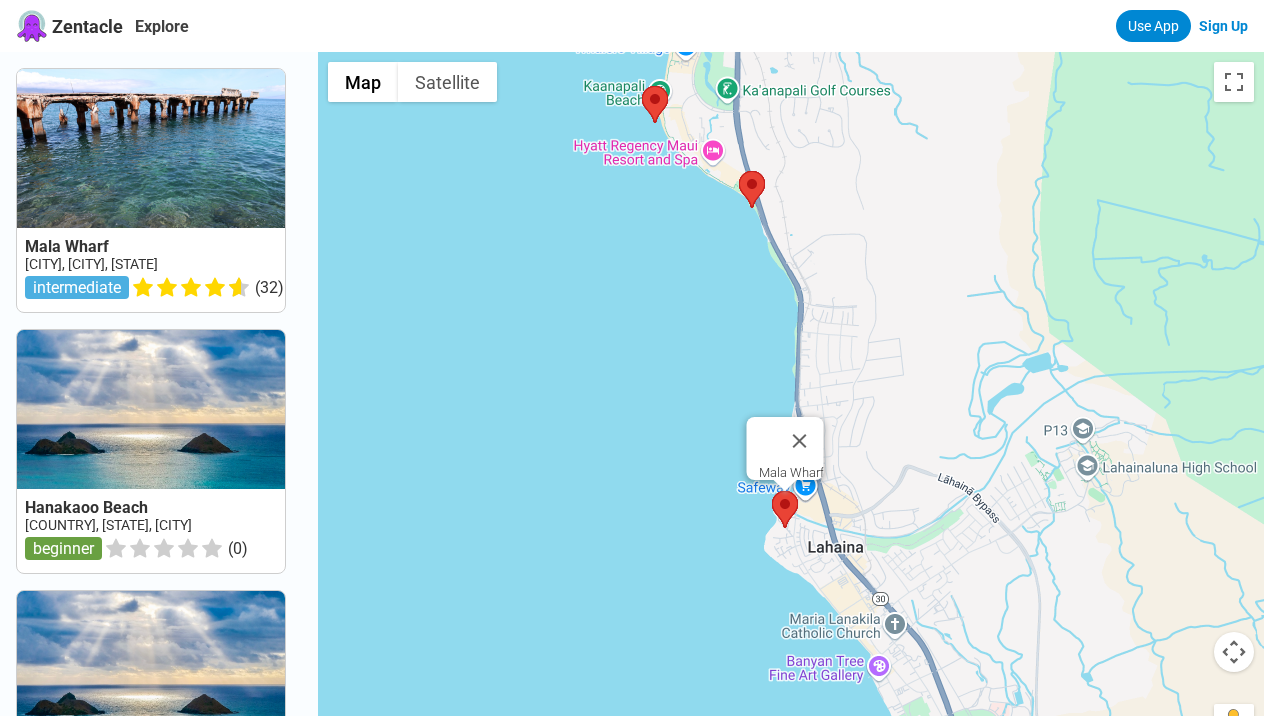 click at bounding box center [772, 491] 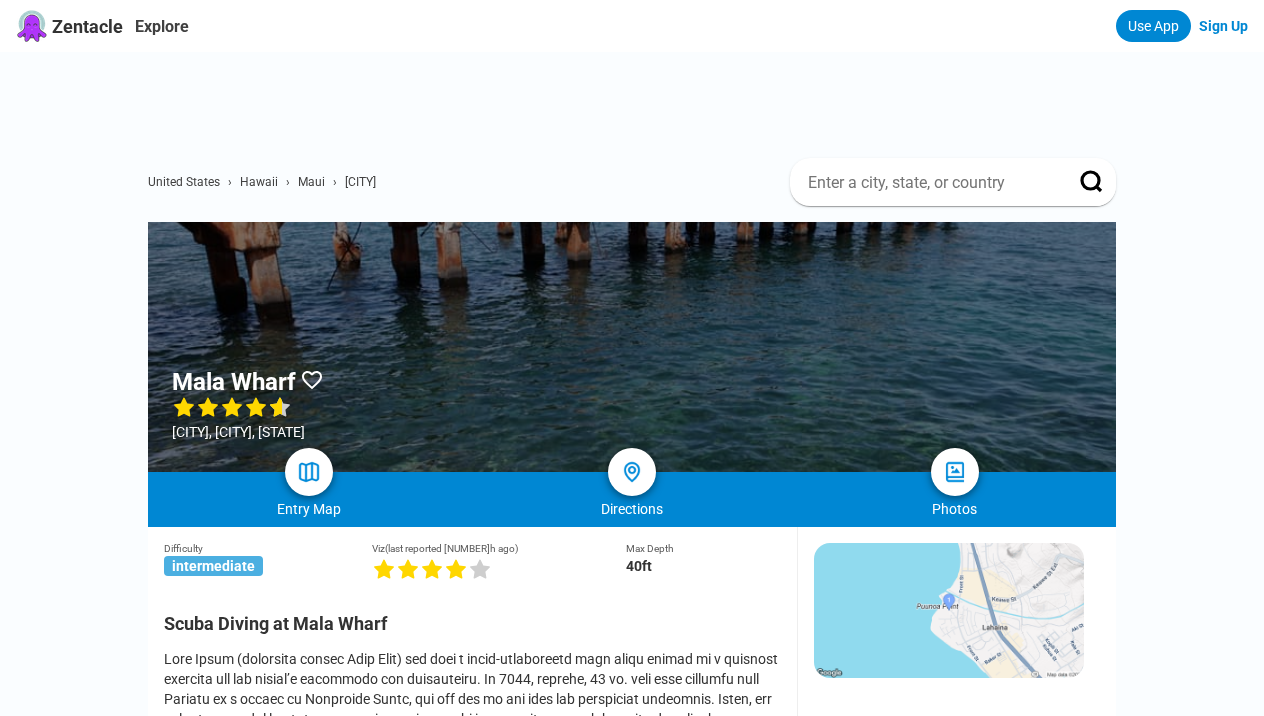 scroll, scrollTop: 245, scrollLeft: 0, axis: vertical 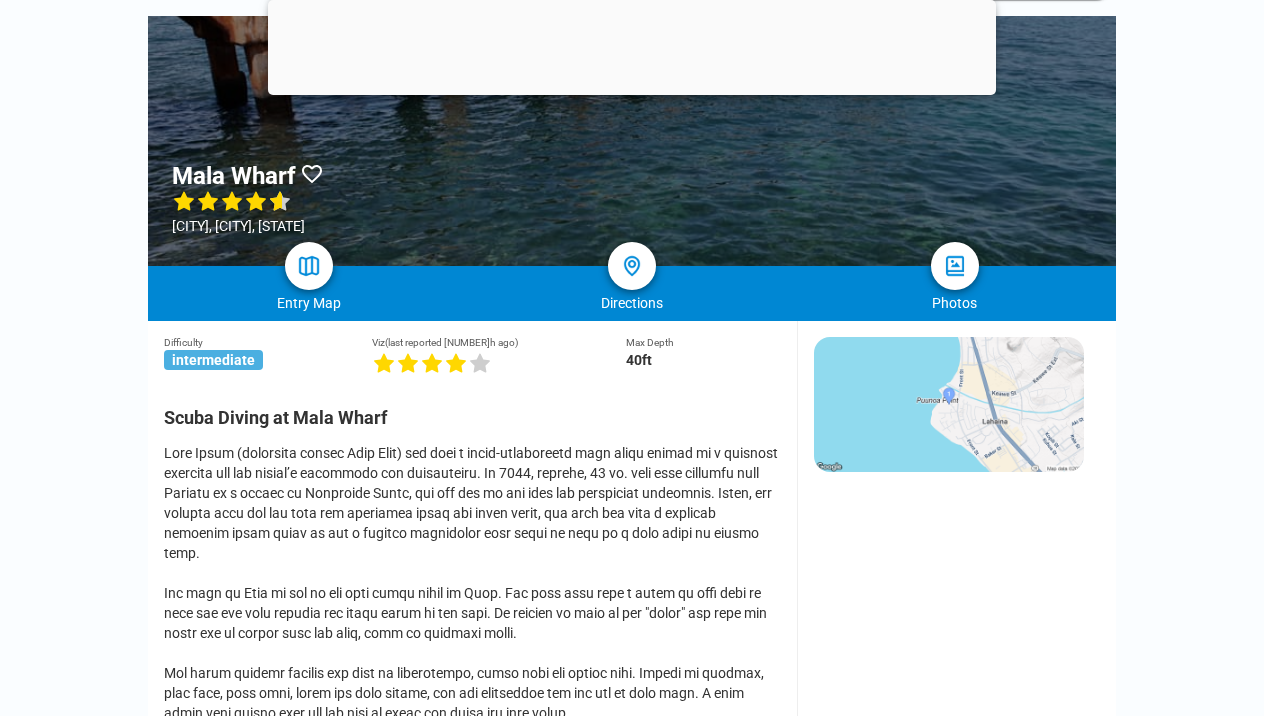 drag, startPoint x: 300, startPoint y: 417, endPoint x: 549, endPoint y: 419, distance: 249.00803 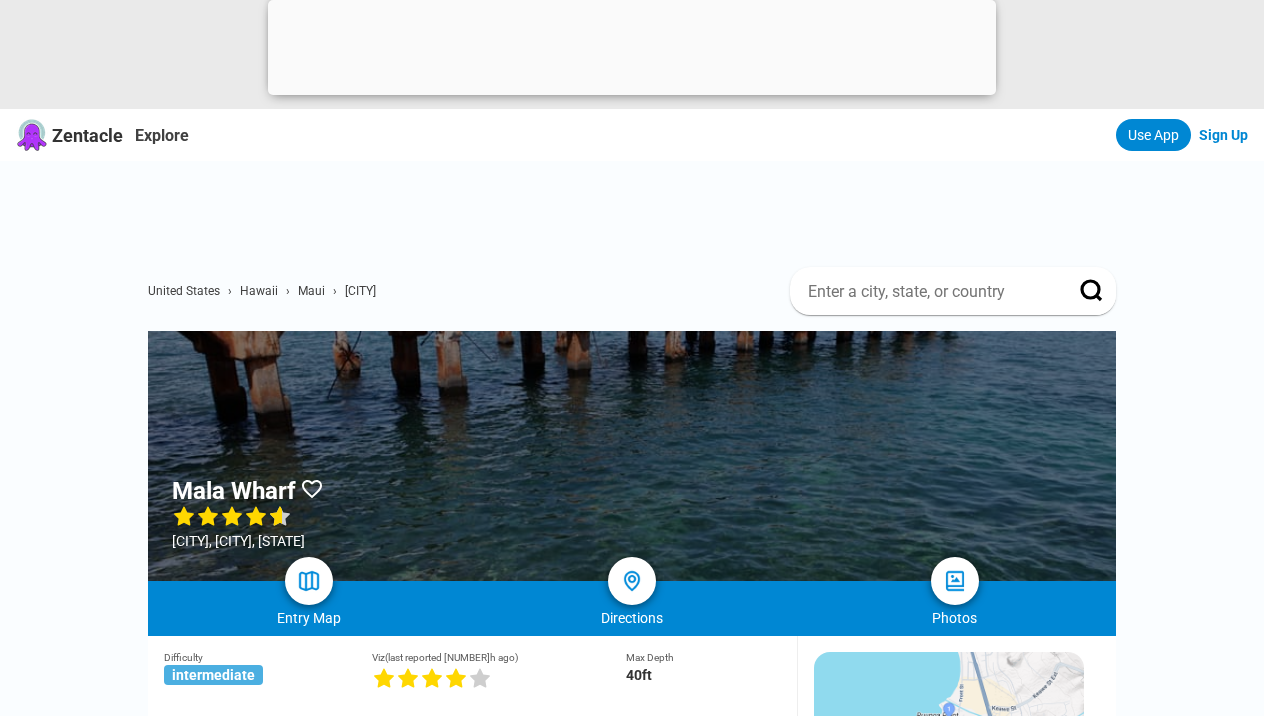scroll, scrollTop: 25, scrollLeft: 0, axis: vertical 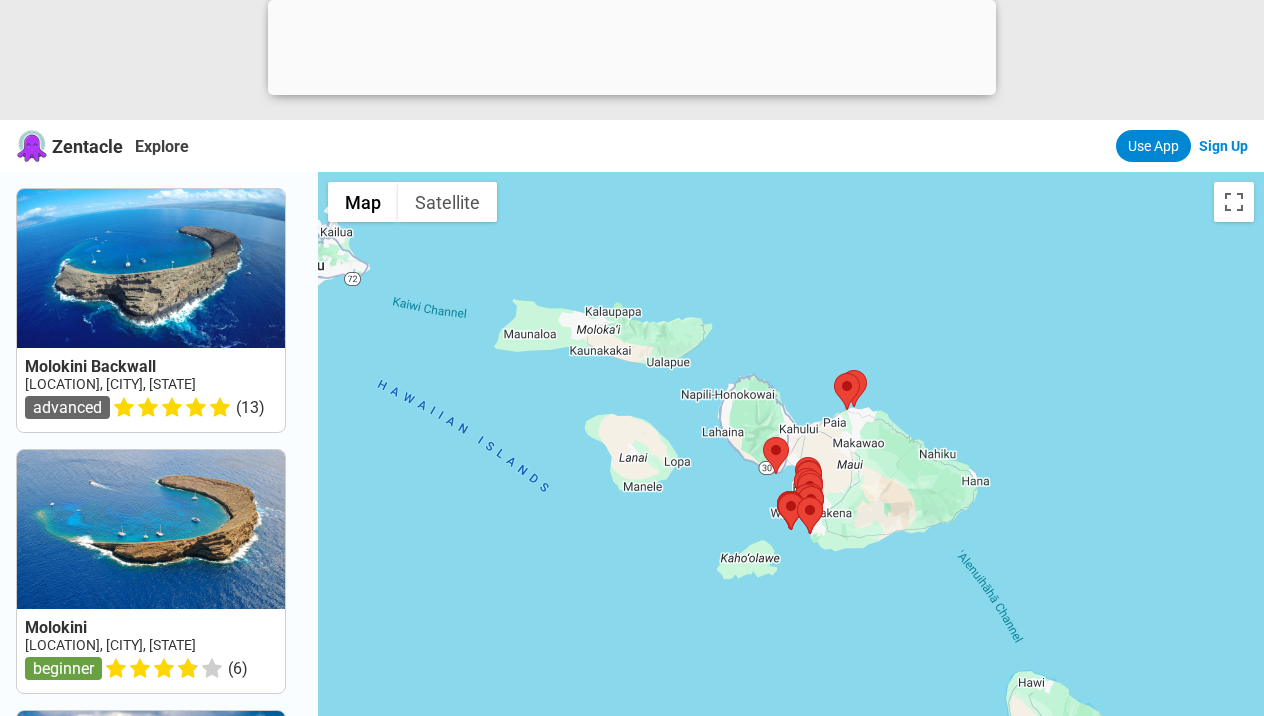 click at bounding box center [791, 530] 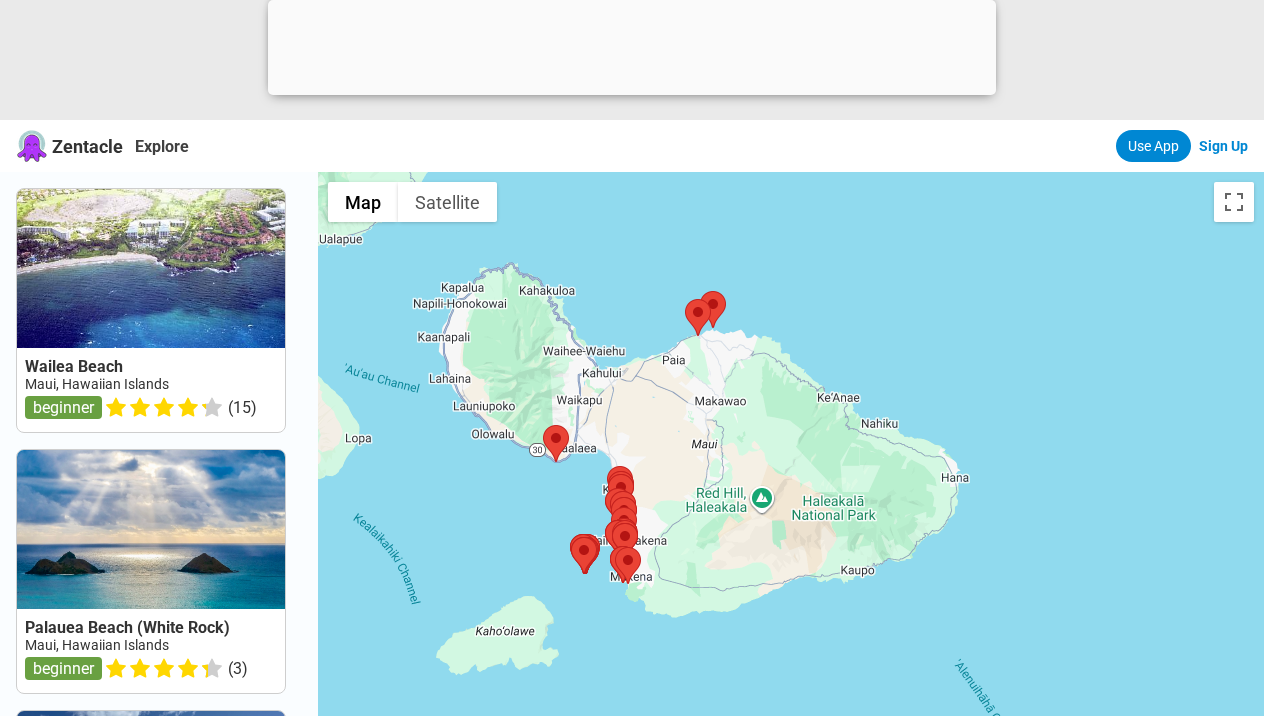 click at bounding box center [791, 530] 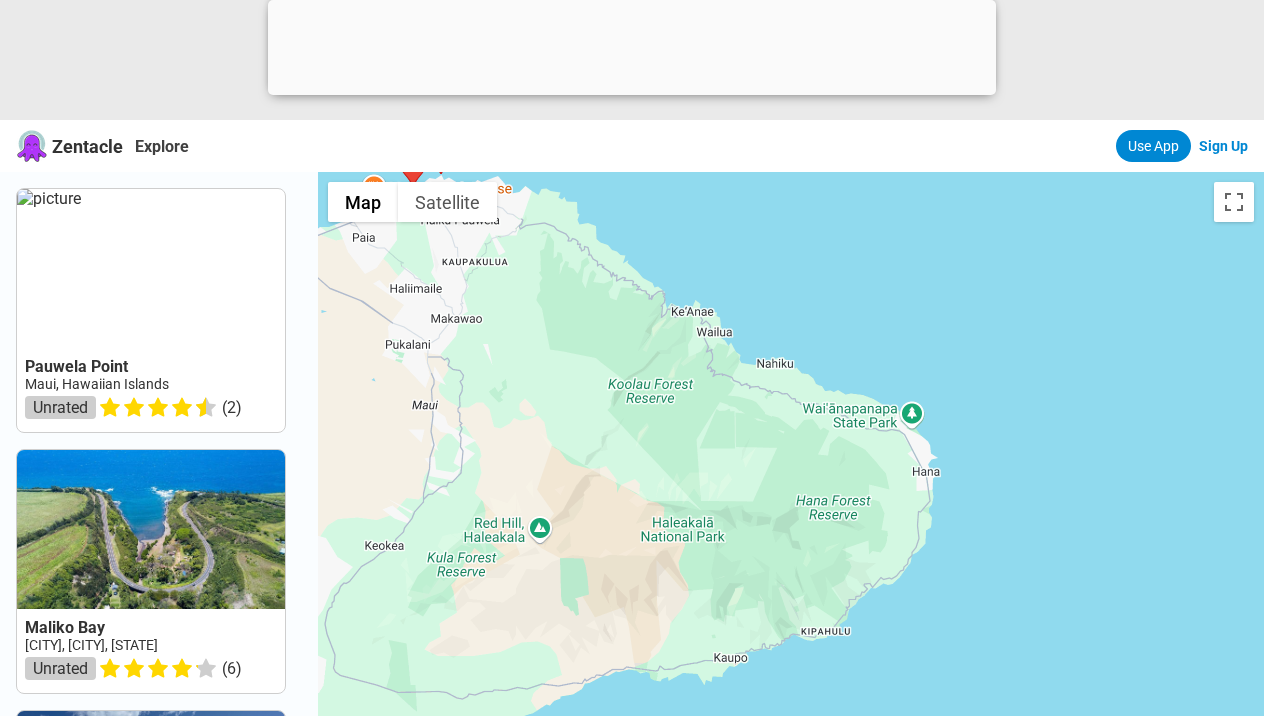 click at bounding box center (791, 530) 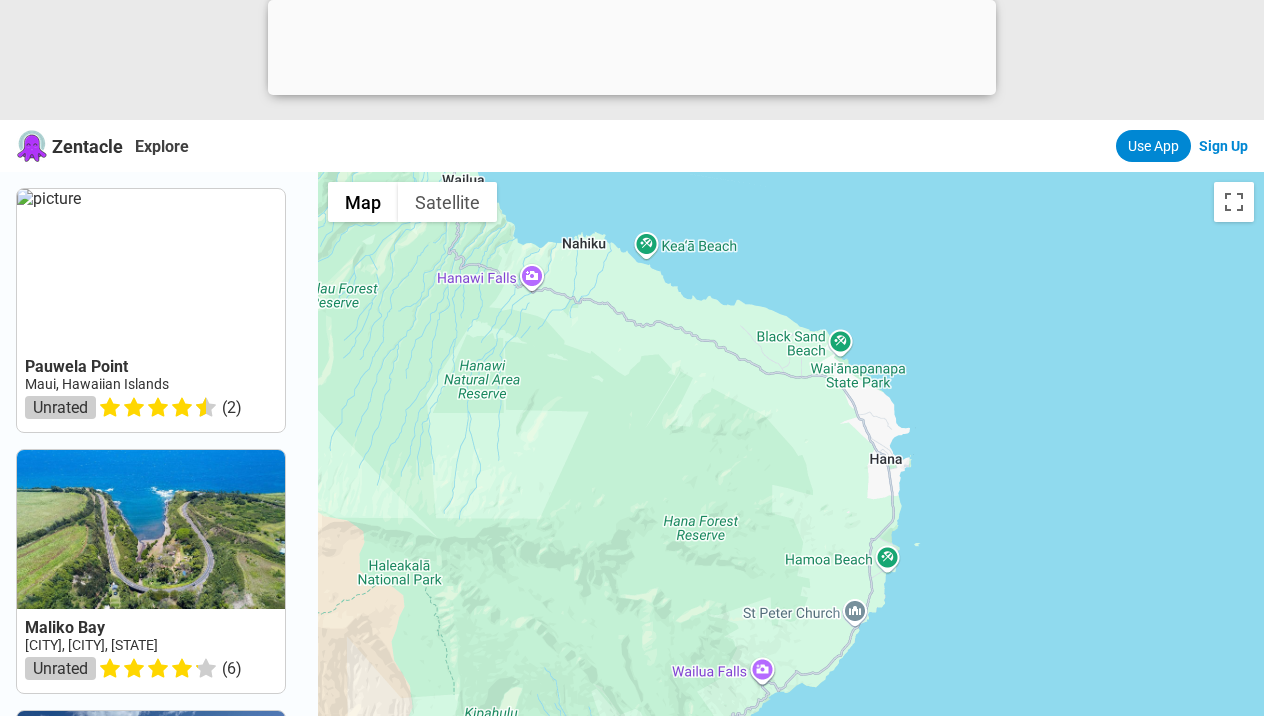 drag, startPoint x: 609, startPoint y: 430, endPoint x: 987, endPoint y: 414, distance: 378.33847 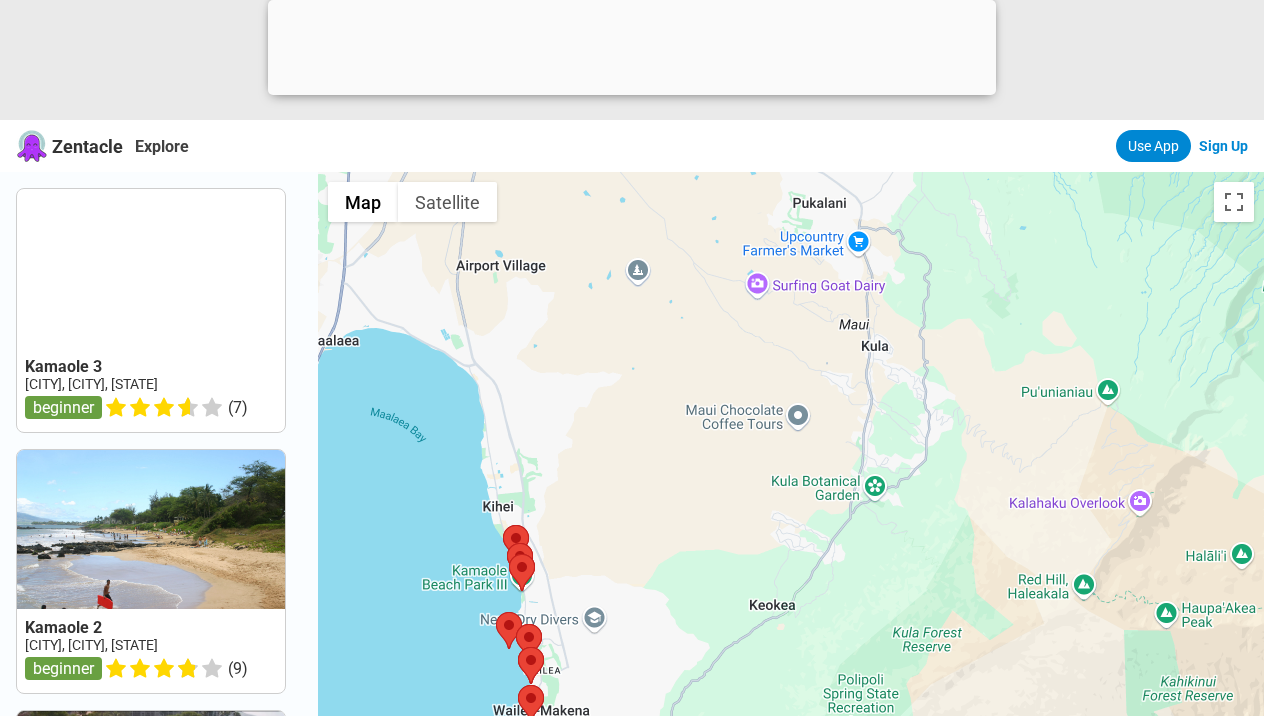 drag, startPoint x: 728, startPoint y: 418, endPoint x: 1041, endPoint y: 464, distance: 316.36212 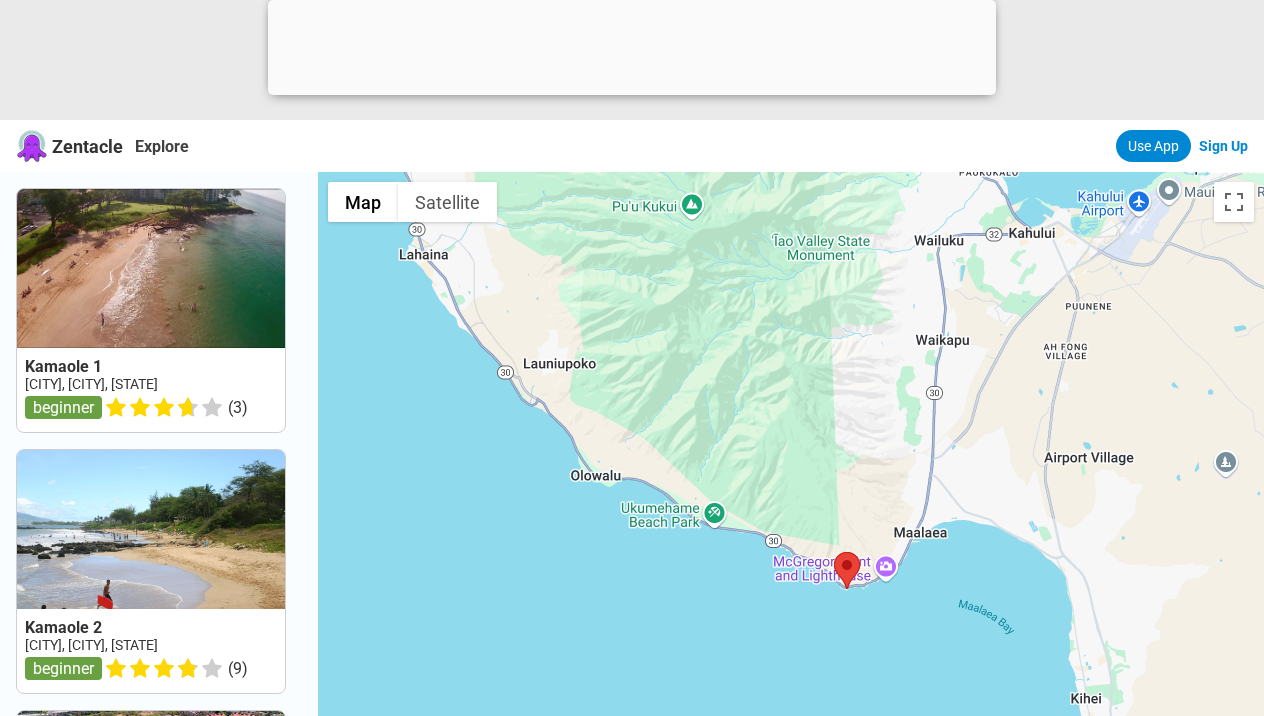 drag, startPoint x: 565, startPoint y: 343, endPoint x: 866, endPoint y: 483, distance: 331.96536 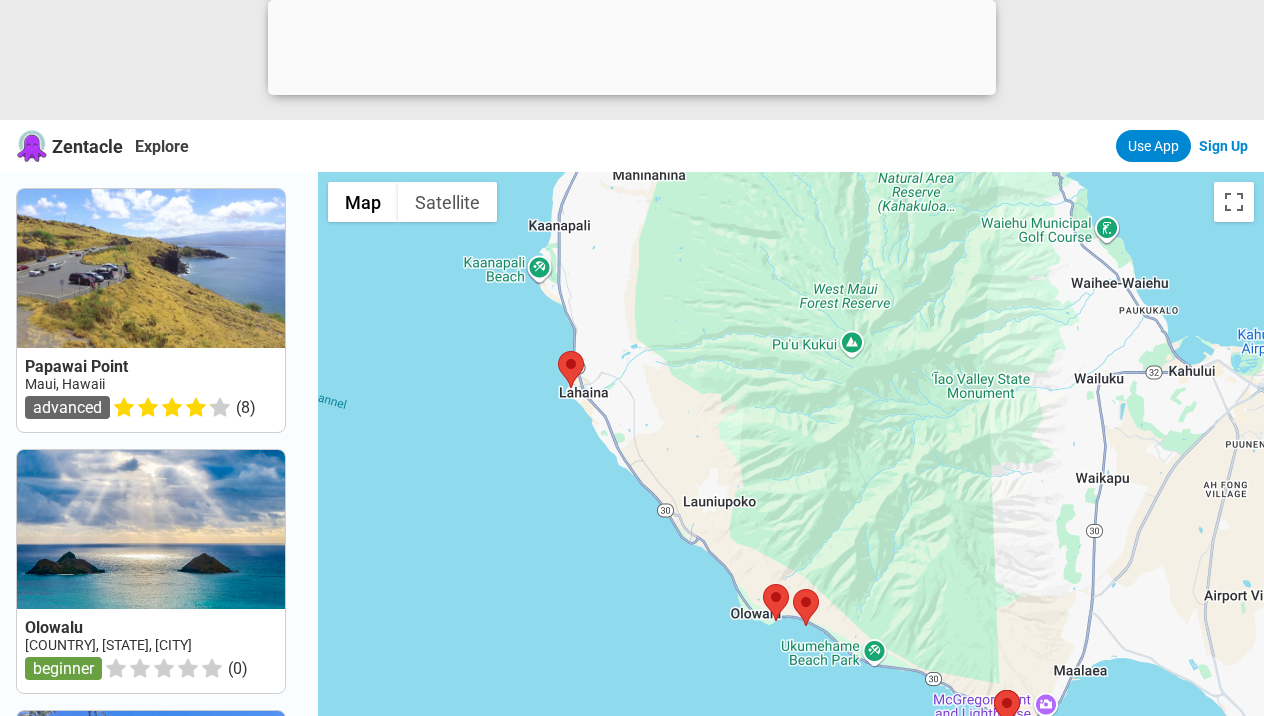 drag, startPoint x: 760, startPoint y: 347, endPoint x: 969, endPoint y: 522, distance: 272.59128 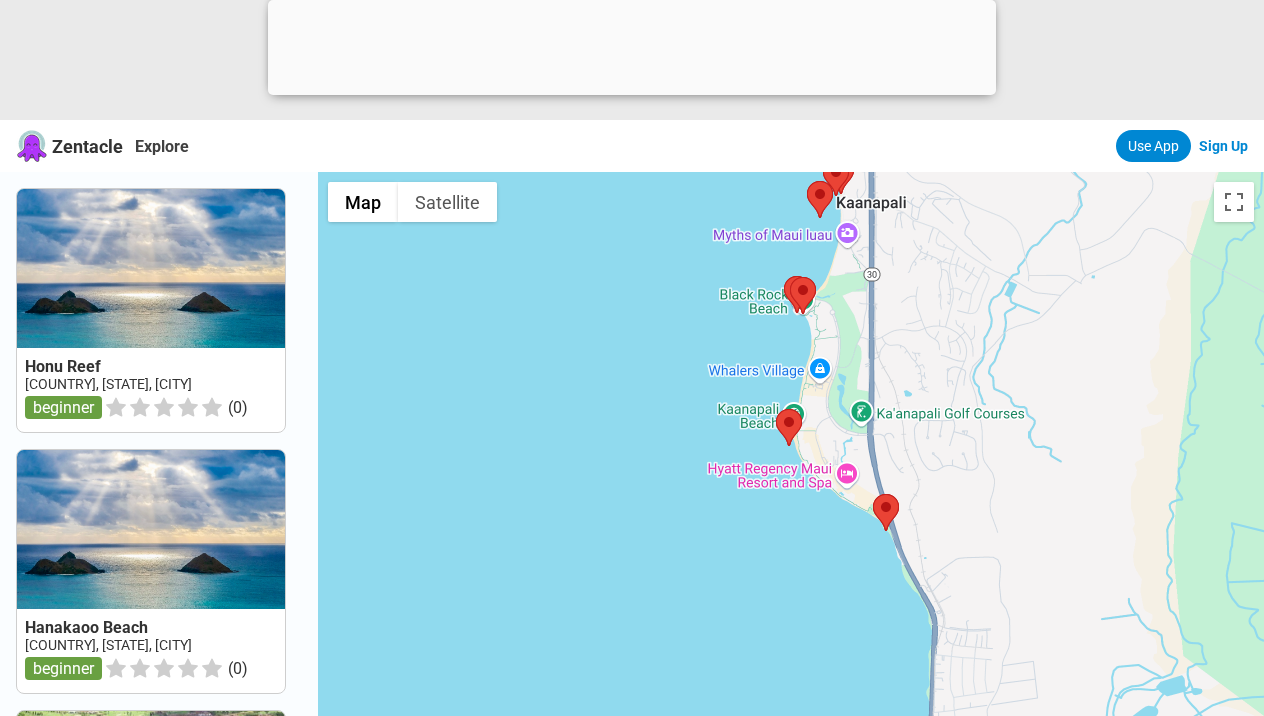 drag, startPoint x: 702, startPoint y: 348, endPoint x: 604, endPoint y: 364, distance: 99.29753 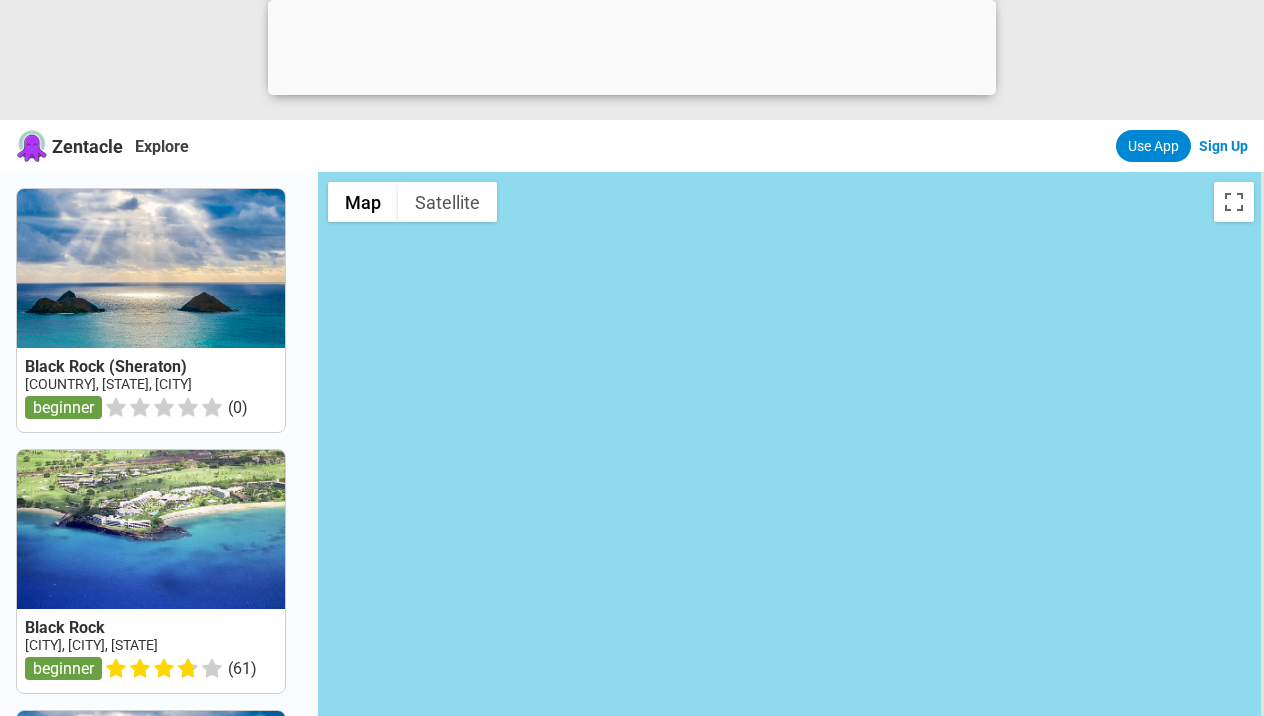drag, startPoint x: 781, startPoint y: 483, endPoint x: 521, endPoint y: 290, distance: 323.80396 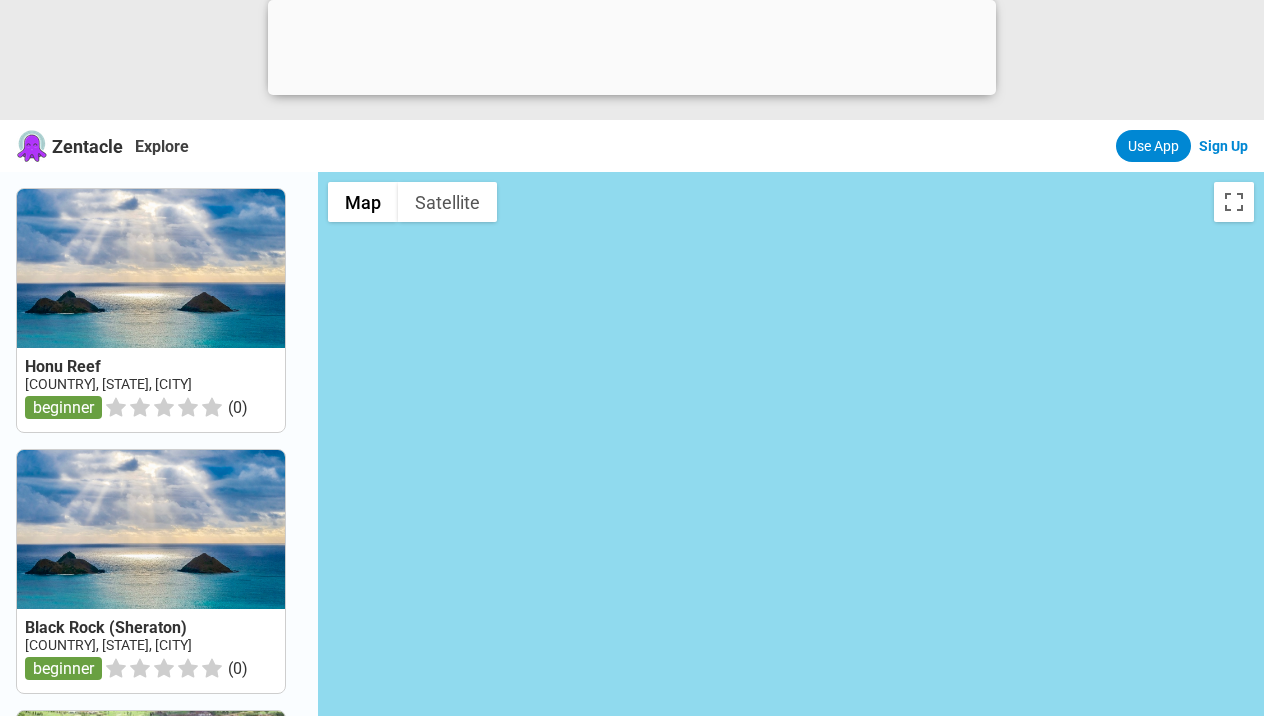 drag, startPoint x: 863, startPoint y: 548, endPoint x: 483, endPoint y: 530, distance: 380.4261 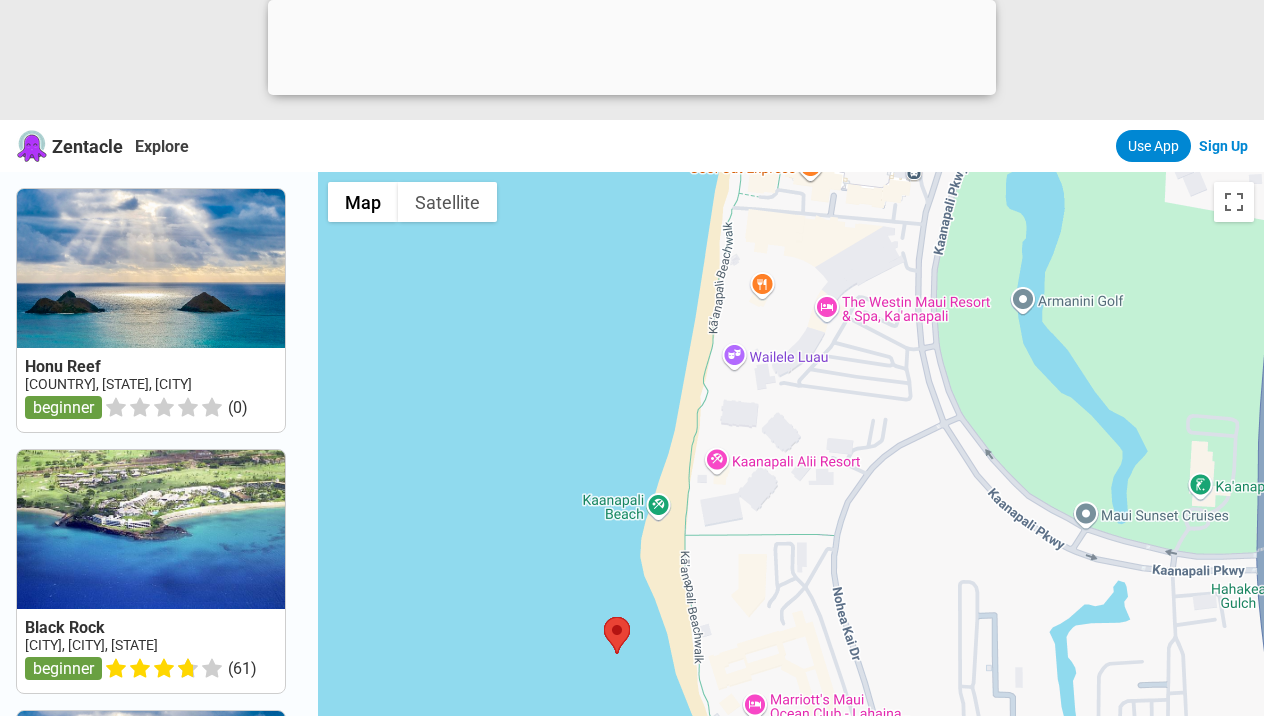 drag, startPoint x: 496, startPoint y: 552, endPoint x: 534, endPoint y: 249, distance: 305.37354 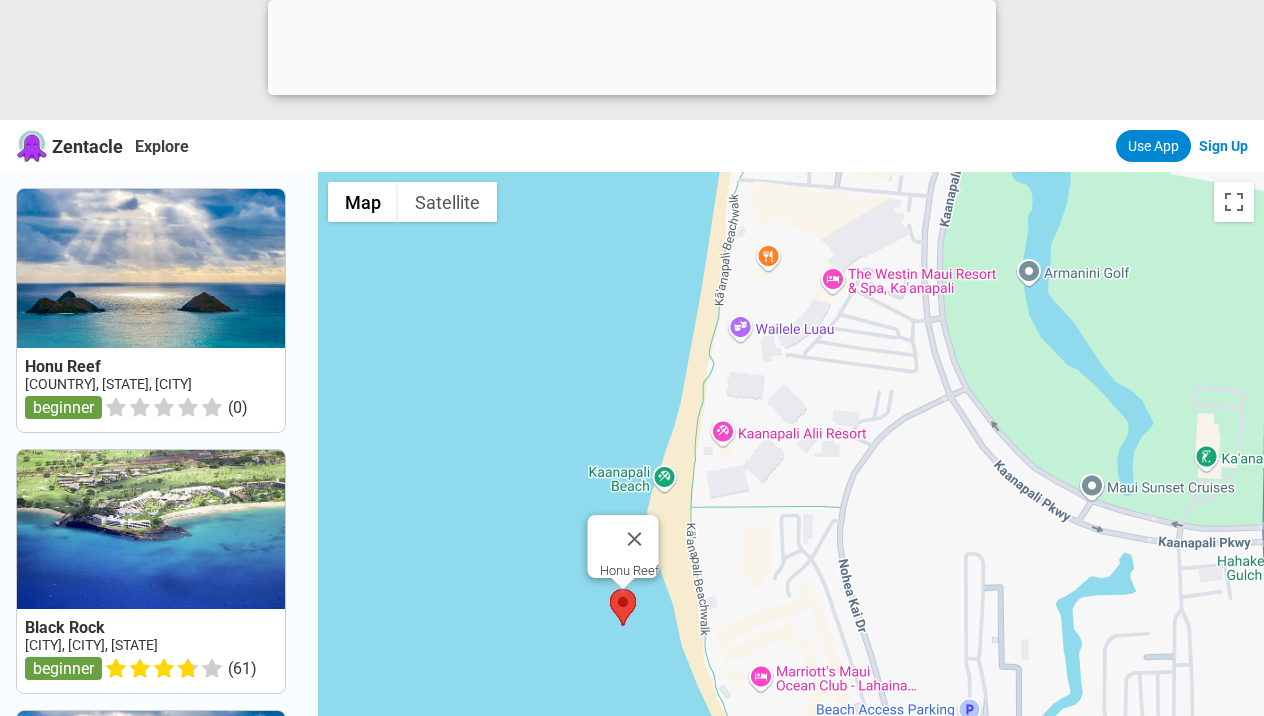 click at bounding box center (610, 589) 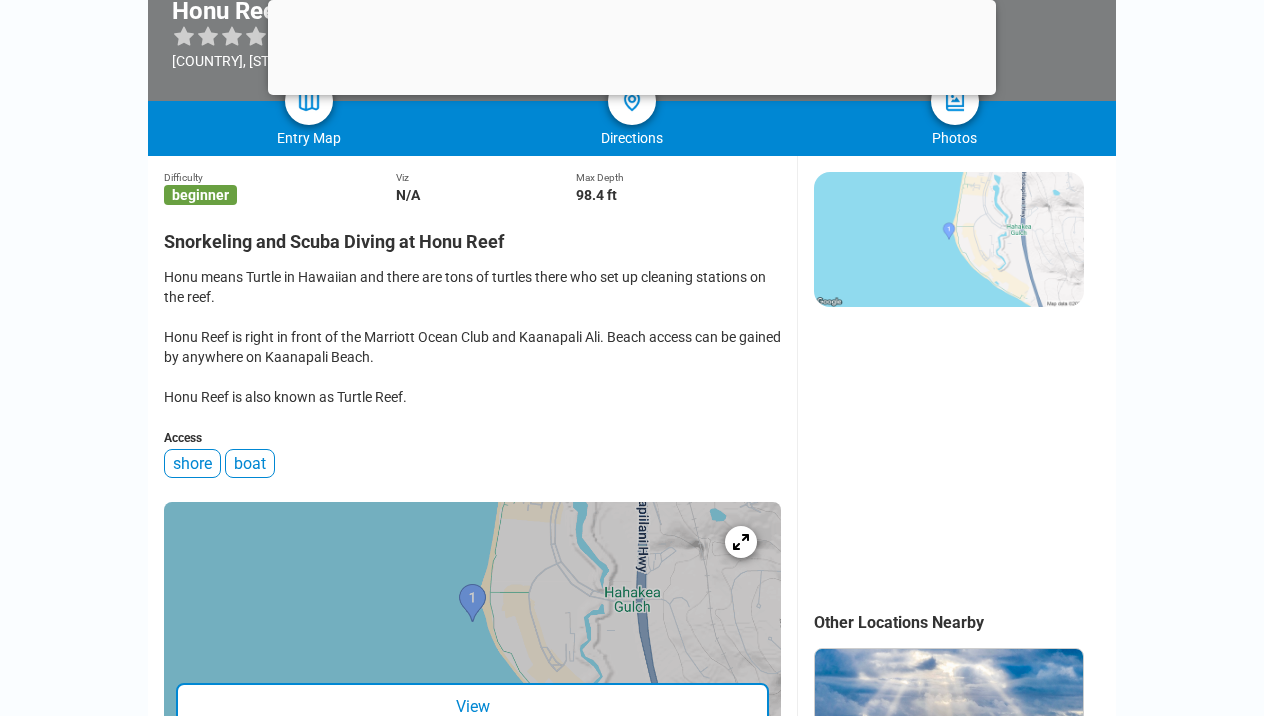 scroll, scrollTop: 476, scrollLeft: 0, axis: vertical 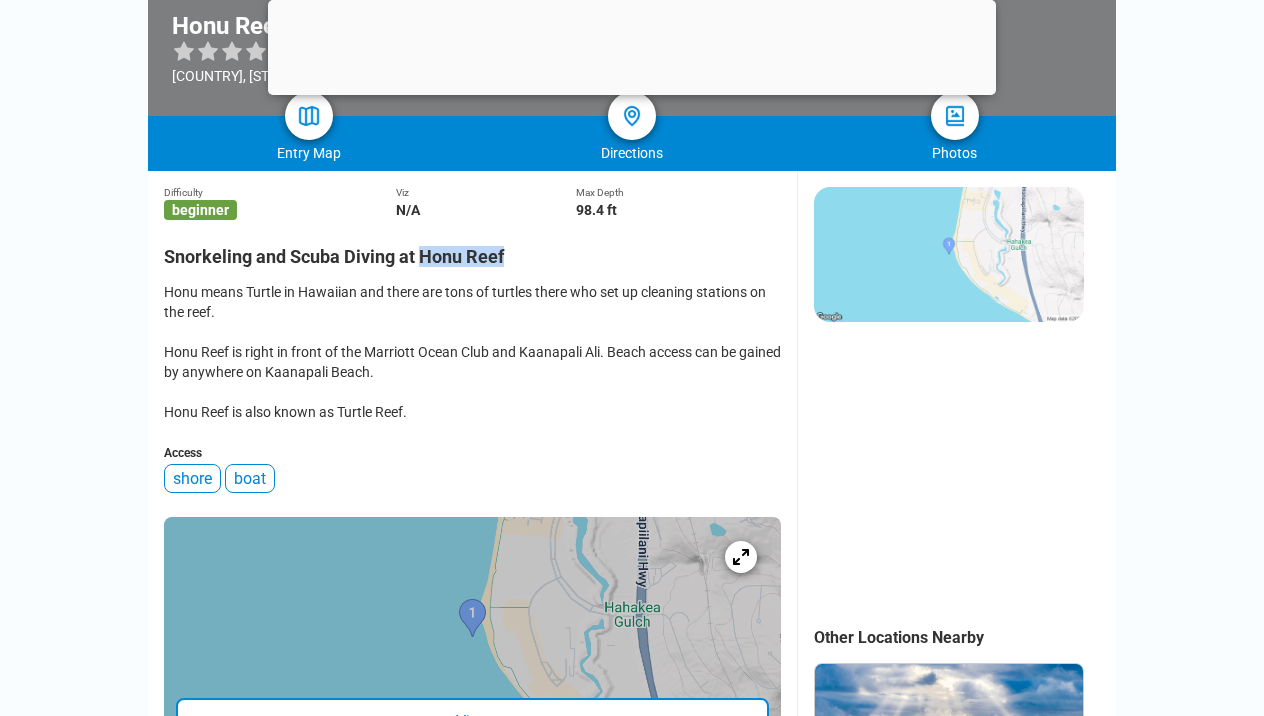 drag, startPoint x: 433, startPoint y: 257, endPoint x: 529, endPoint y: 249, distance: 96.332756 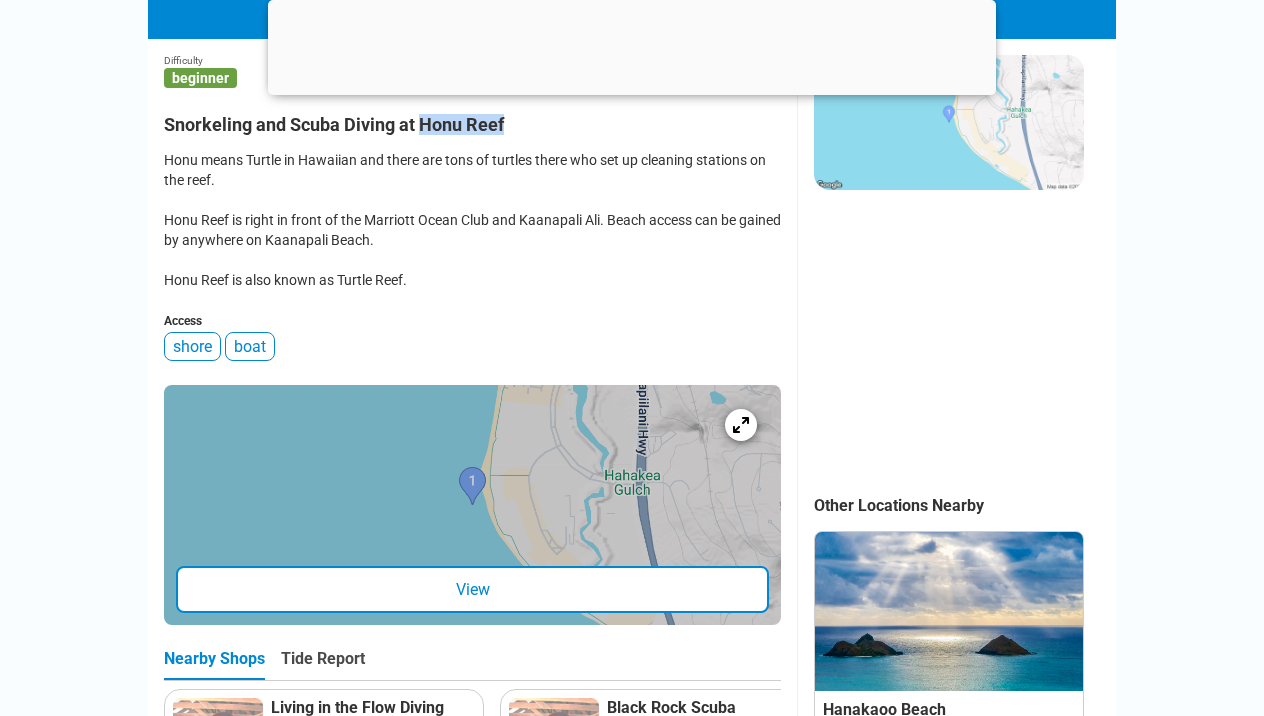 scroll, scrollTop: 610, scrollLeft: 0, axis: vertical 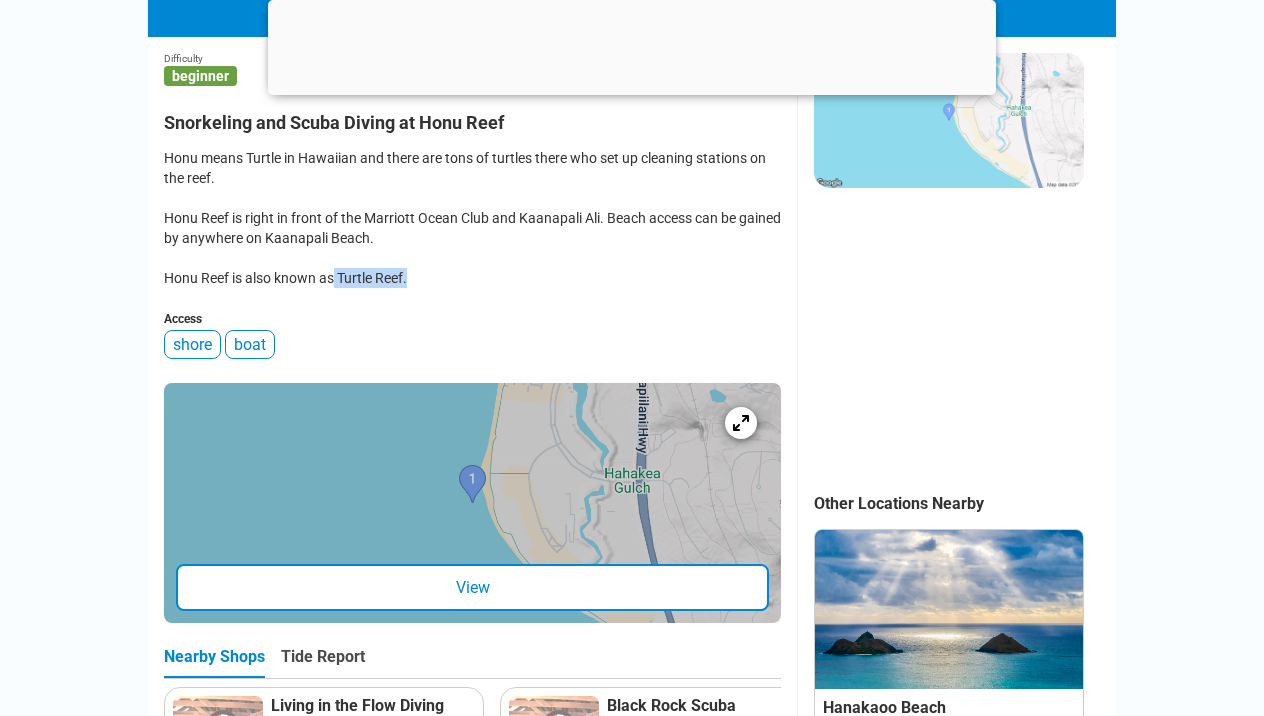 drag, startPoint x: 342, startPoint y: 281, endPoint x: 453, endPoint y: 277, distance: 111.07205 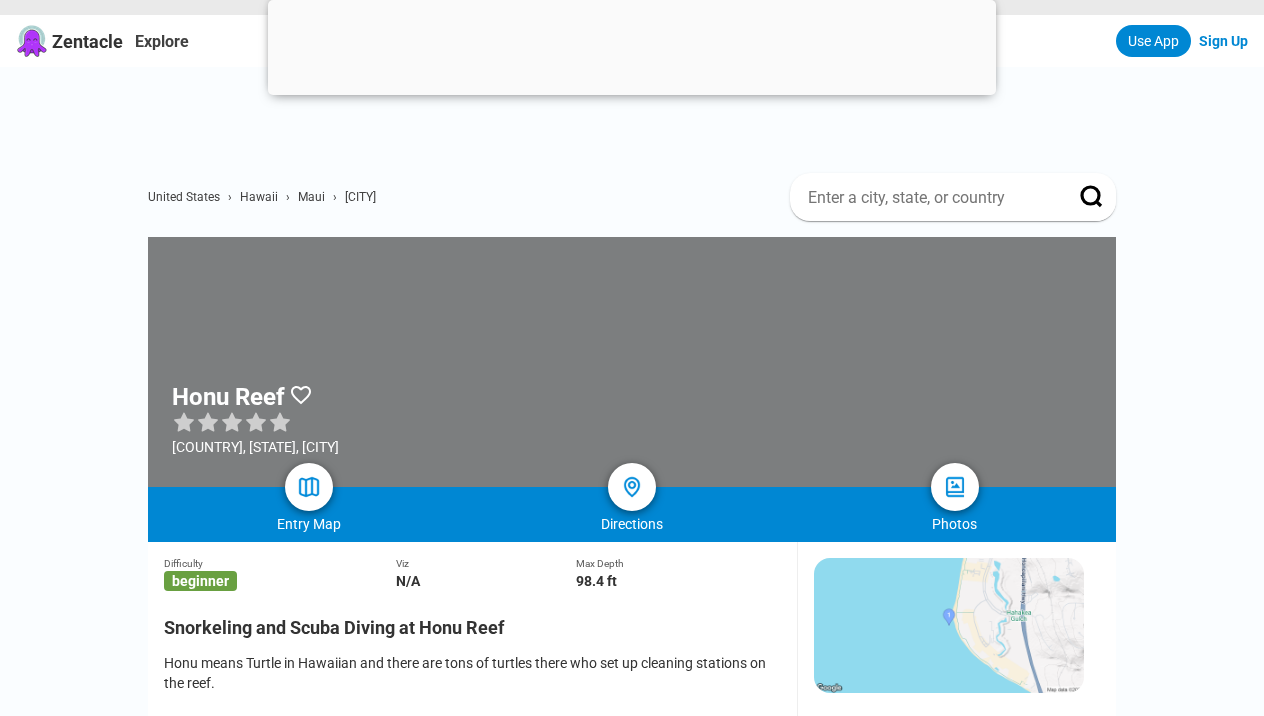 scroll, scrollTop: 22, scrollLeft: 0, axis: vertical 